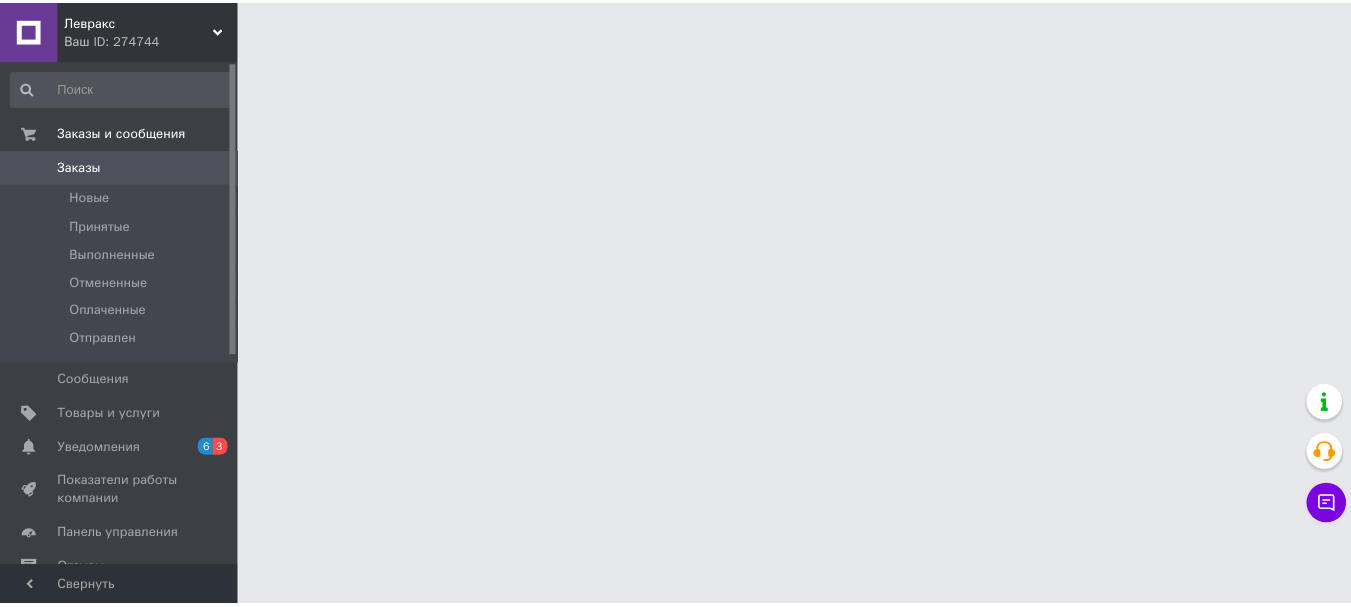 scroll, scrollTop: 0, scrollLeft: 0, axis: both 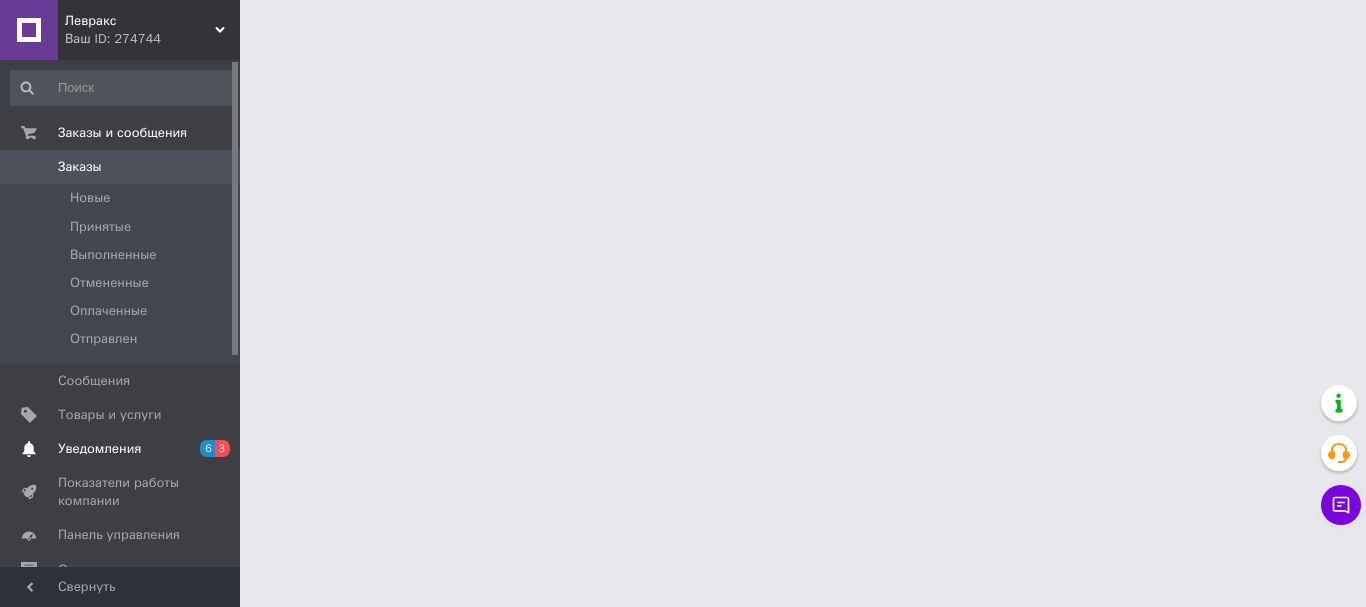click on "Уведомления" at bounding box center [99, 449] 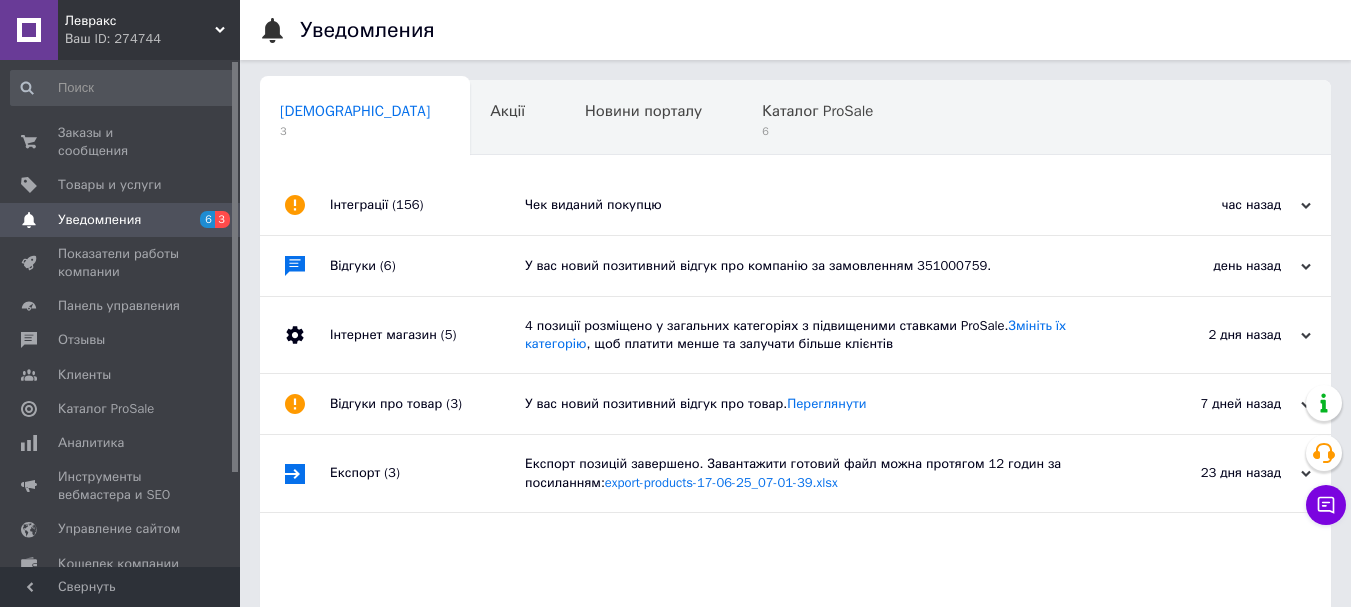 click on "Чек виданий покупцю" at bounding box center (818, 205) 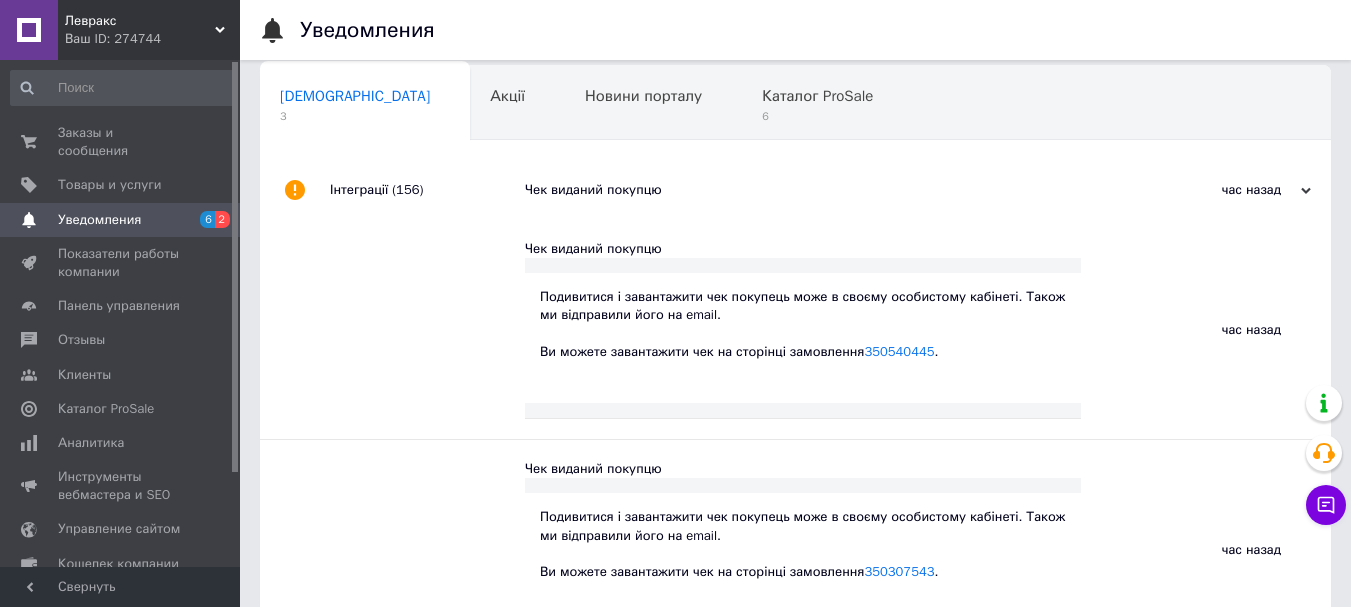 scroll, scrollTop: 0, scrollLeft: 0, axis: both 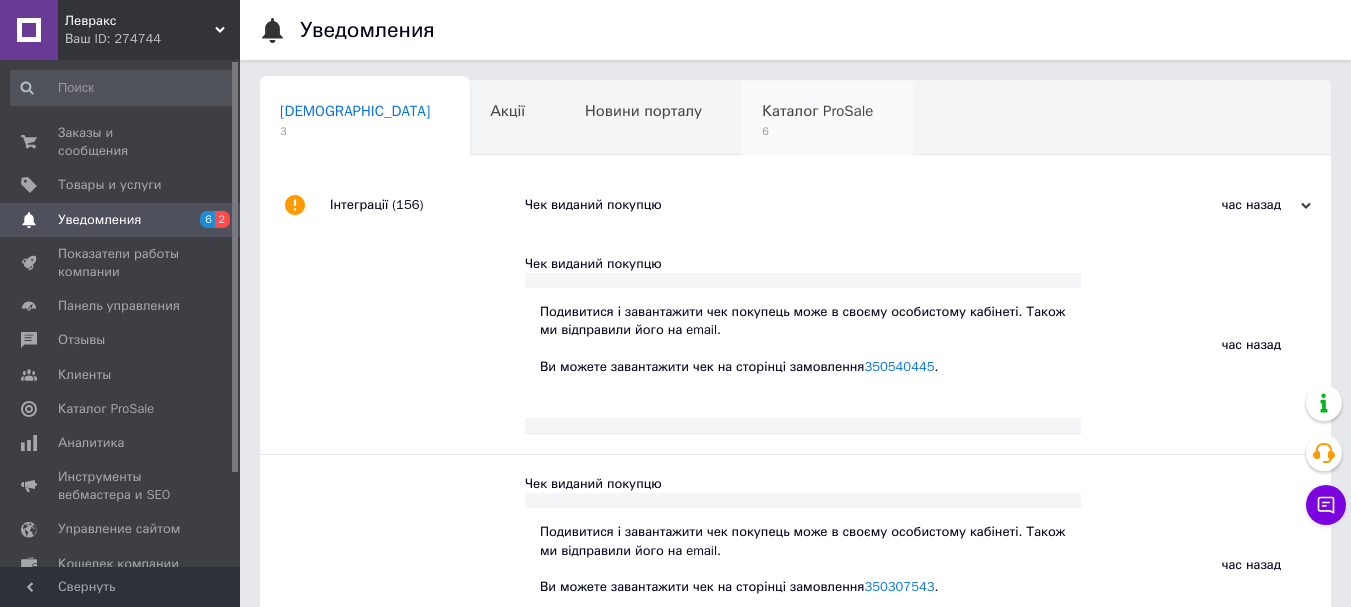 click on "6" at bounding box center [817, 131] 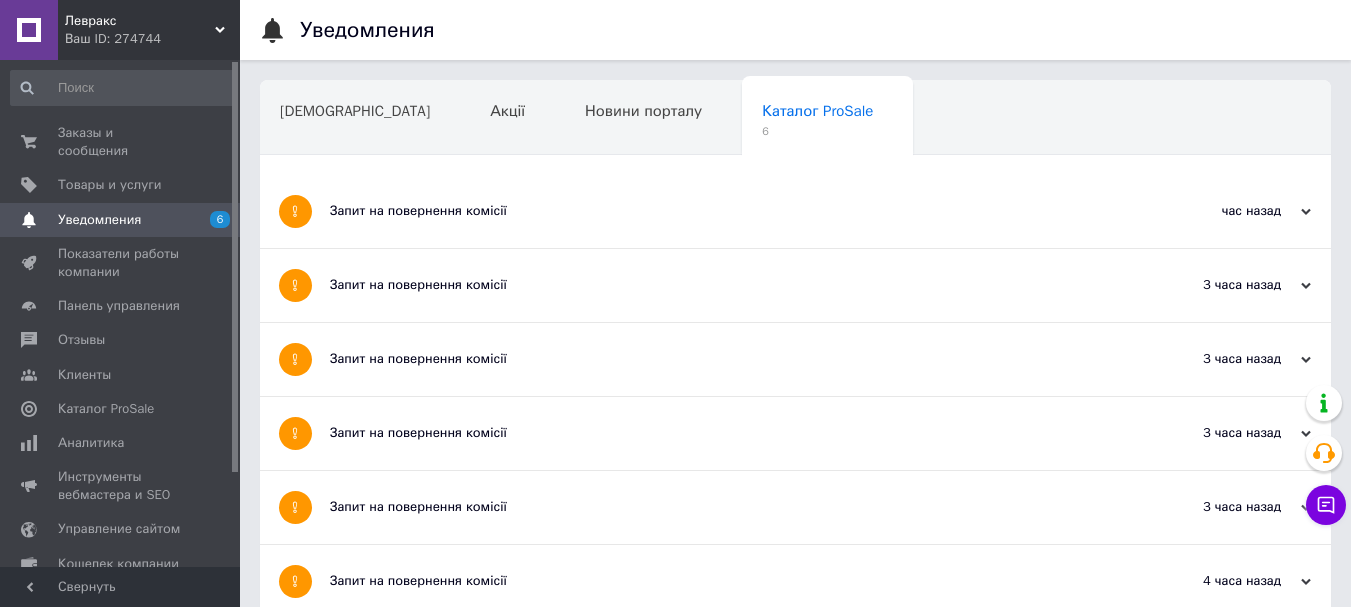 scroll, scrollTop: 300, scrollLeft: 0, axis: vertical 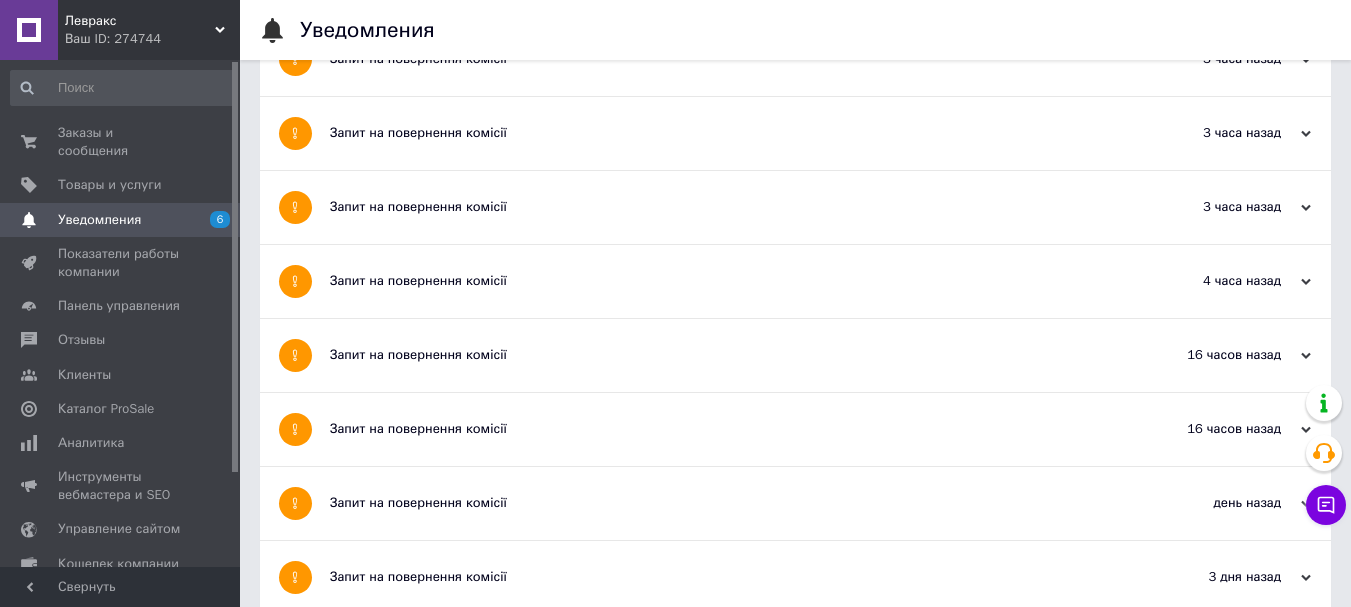 click on "Запит на повернення комісії" at bounding box center (720, 281) 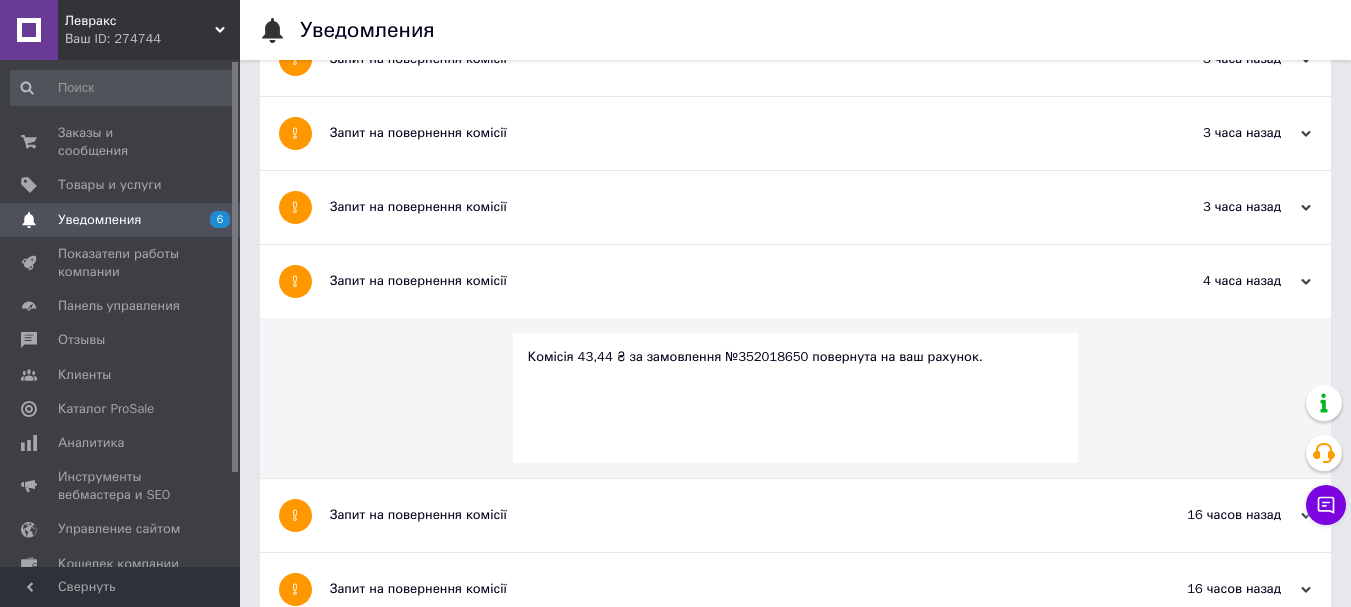 click on "Запит на повернення комісії" at bounding box center [720, 207] 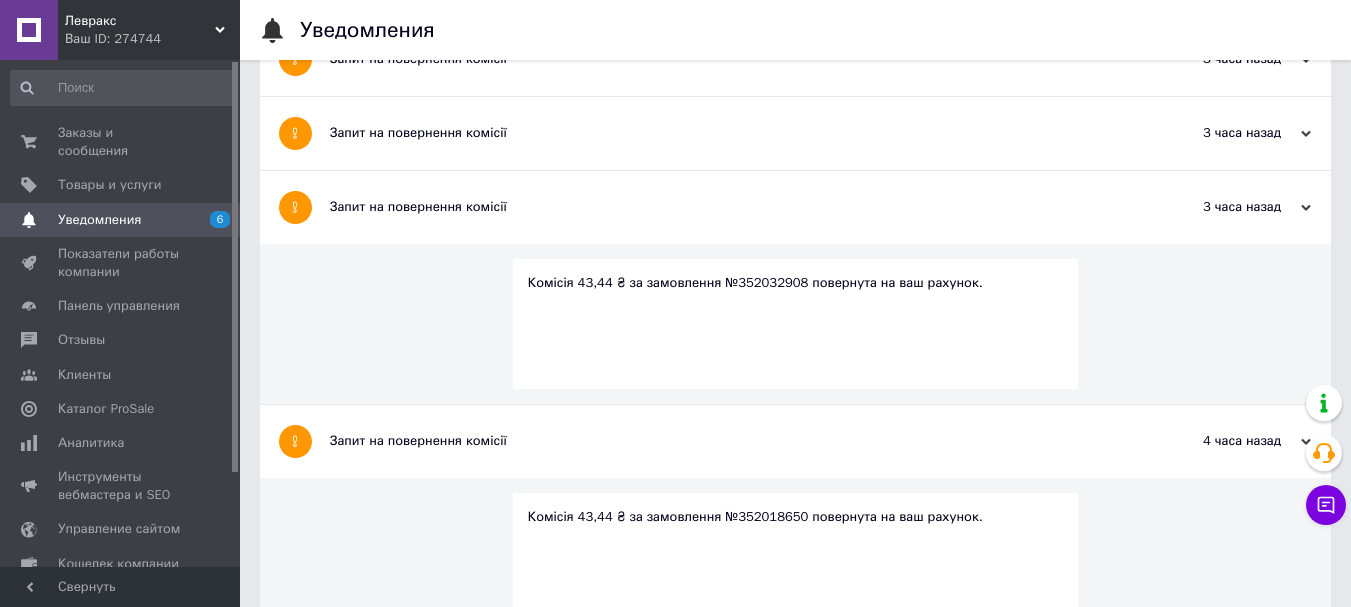 click on "Запит на повернення комісії" at bounding box center [720, 133] 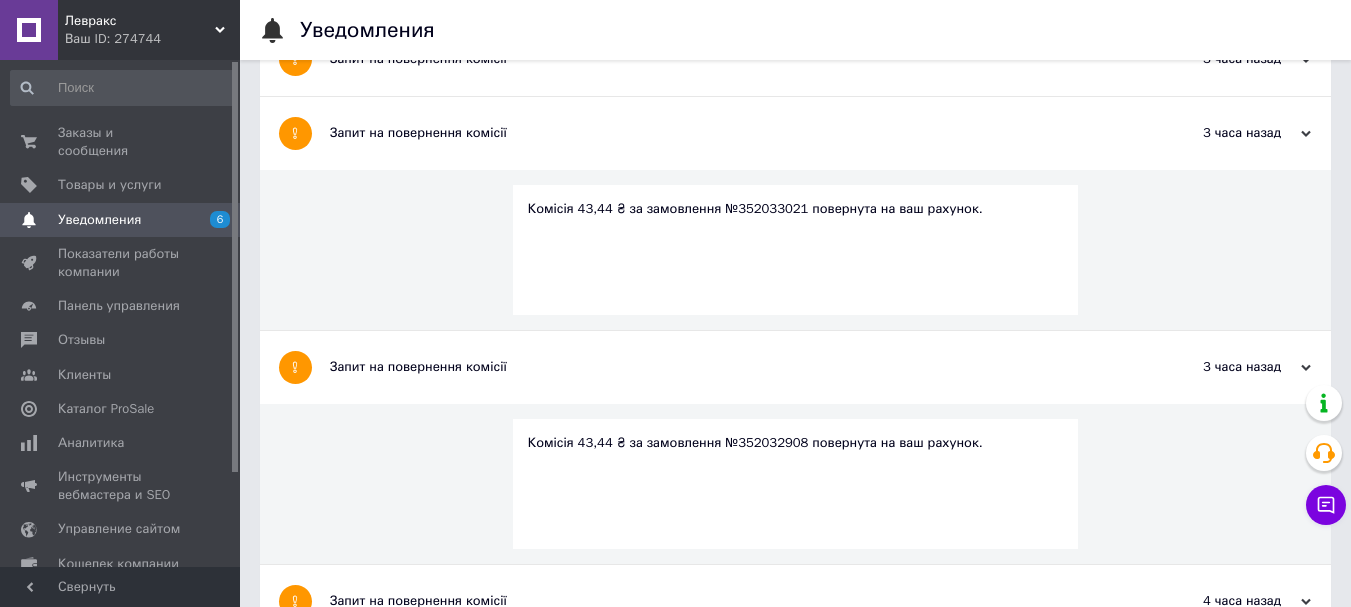 scroll, scrollTop: 0, scrollLeft: 0, axis: both 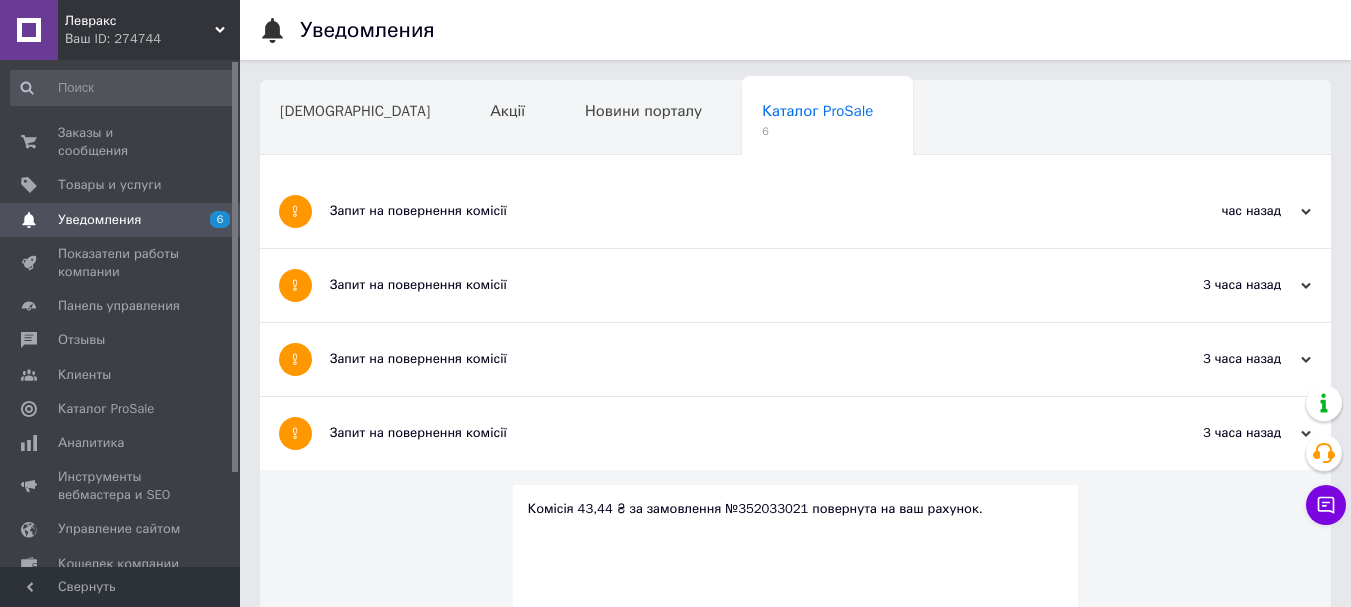 click on "Запит на повернення комісії" at bounding box center (720, 285) 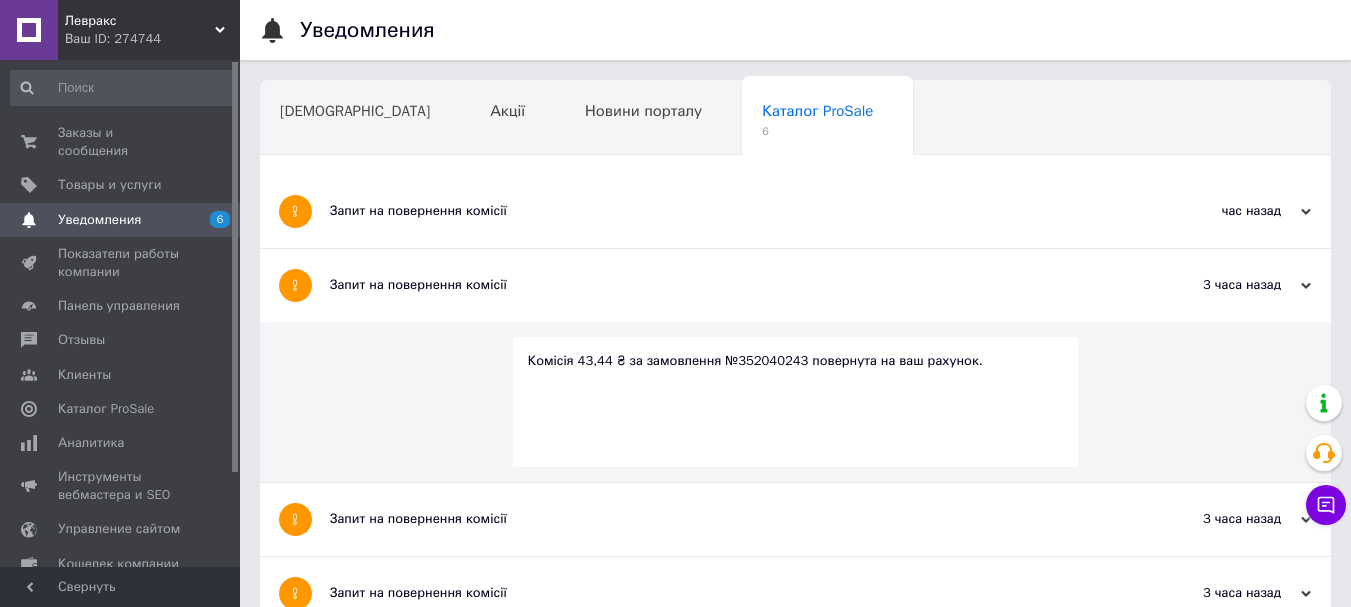 click on "Запит на повернення комісії" at bounding box center [720, 211] 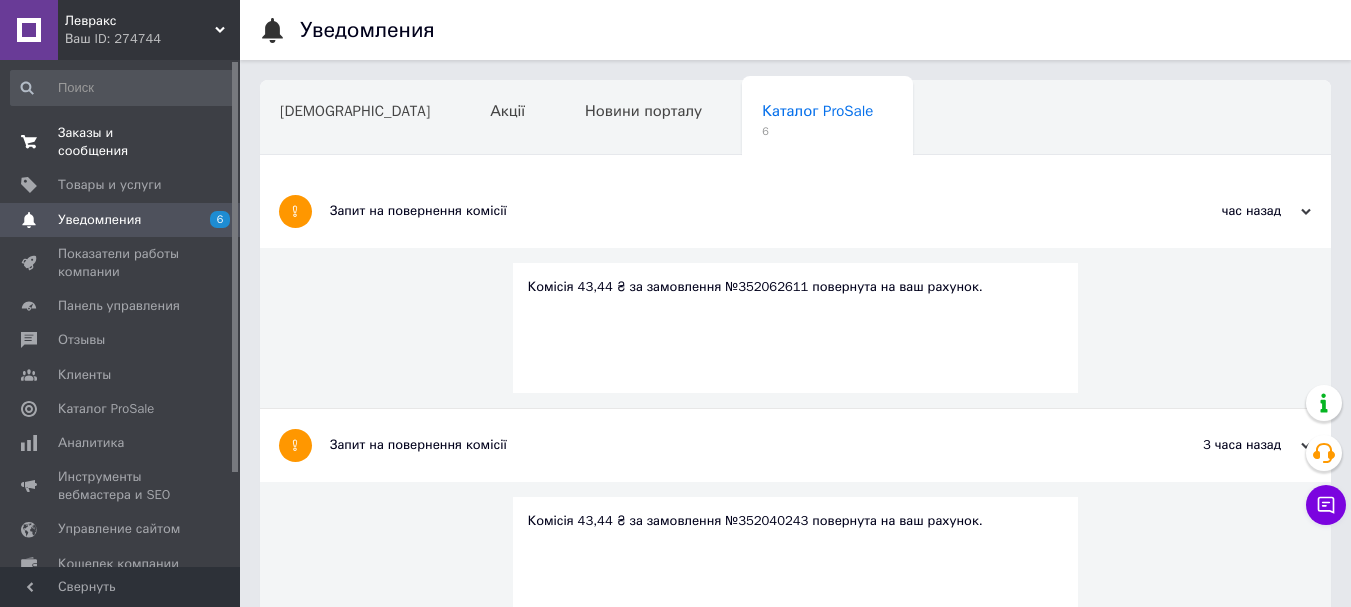 click on "Заказы и сообщения" at bounding box center [121, 142] 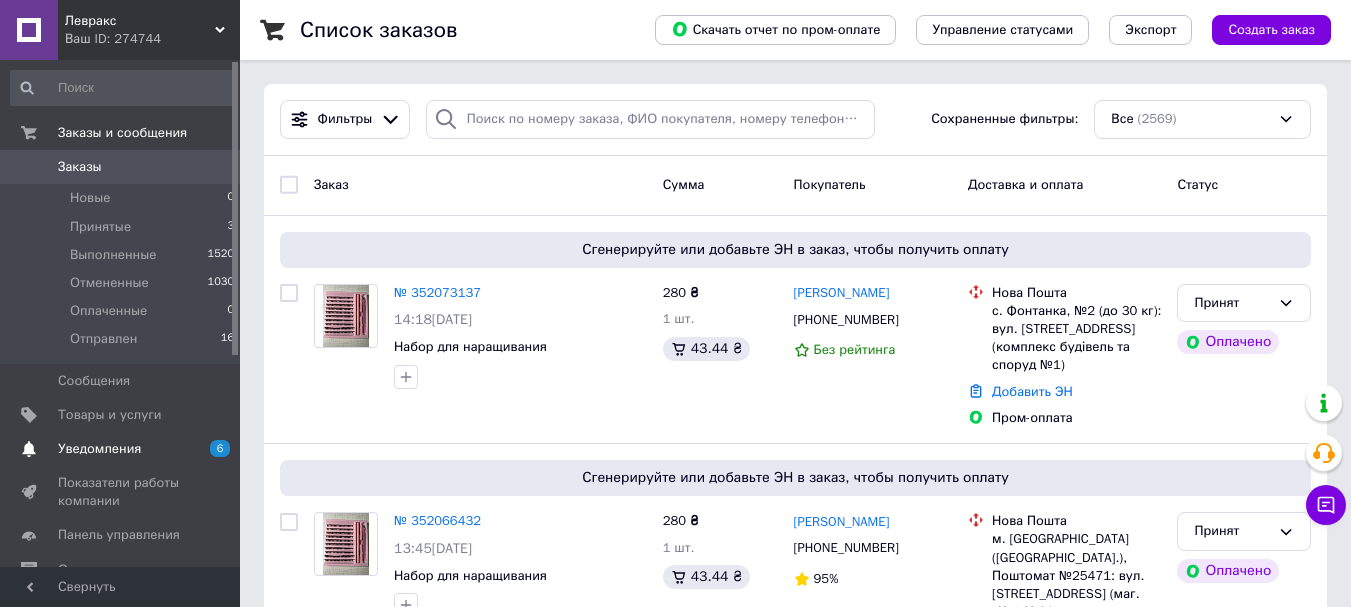 click on "Уведомления" at bounding box center (99, 449) 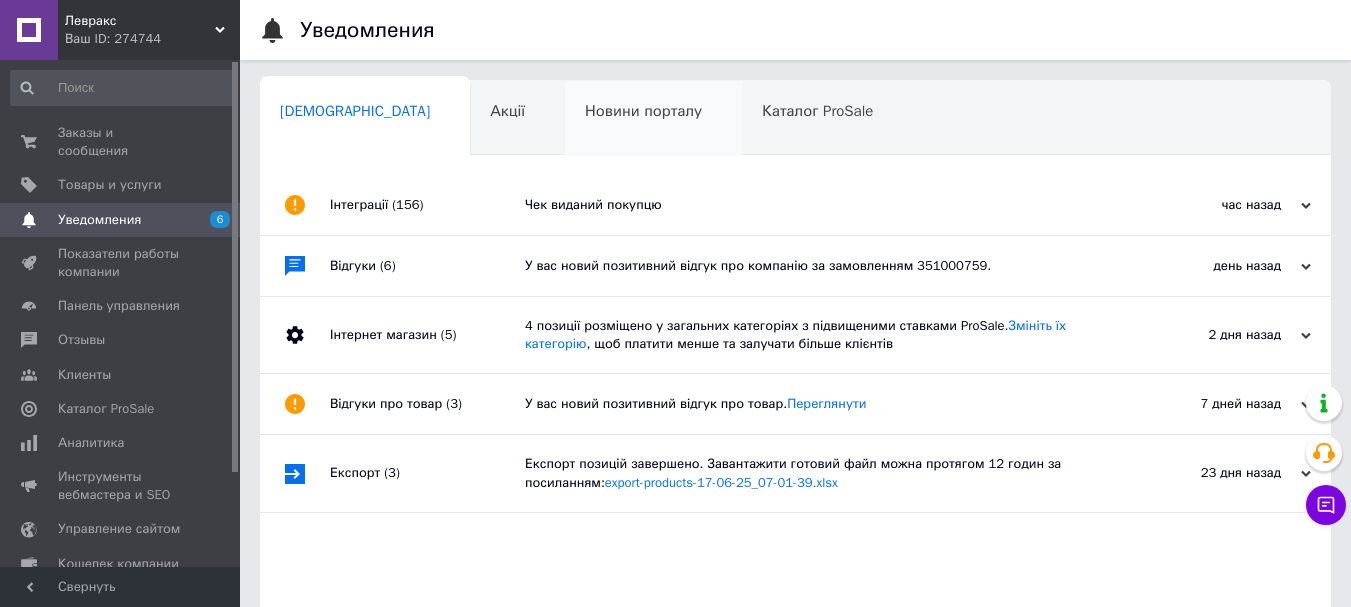 click on "Новини порталу 0" at bounding box center [653, 119] 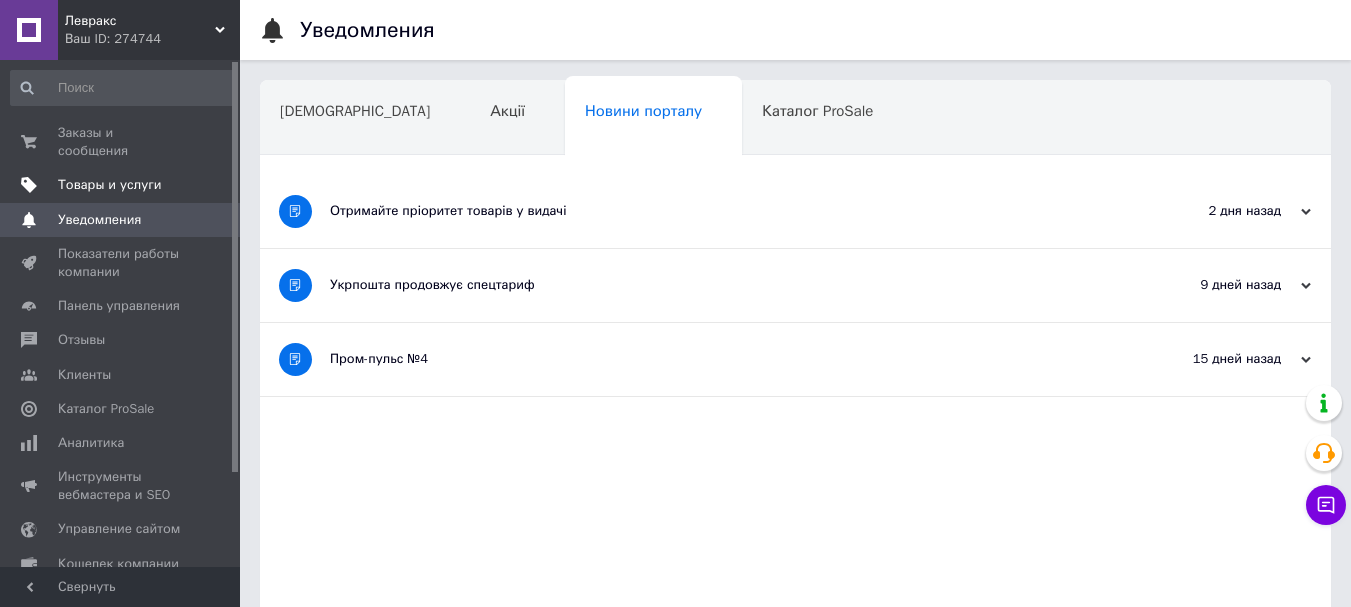 click on "Товары и услуги" at bounding box center [110, 185] 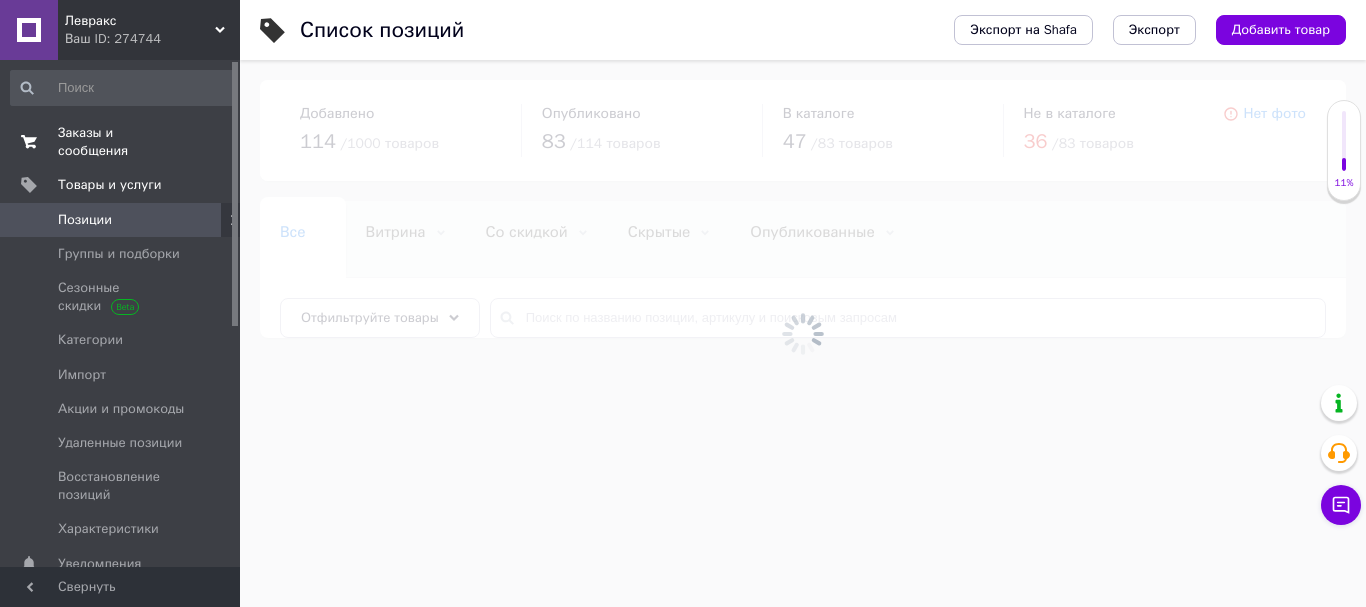 click on "Заказы и сообщения" at bounding box center [121, 142] 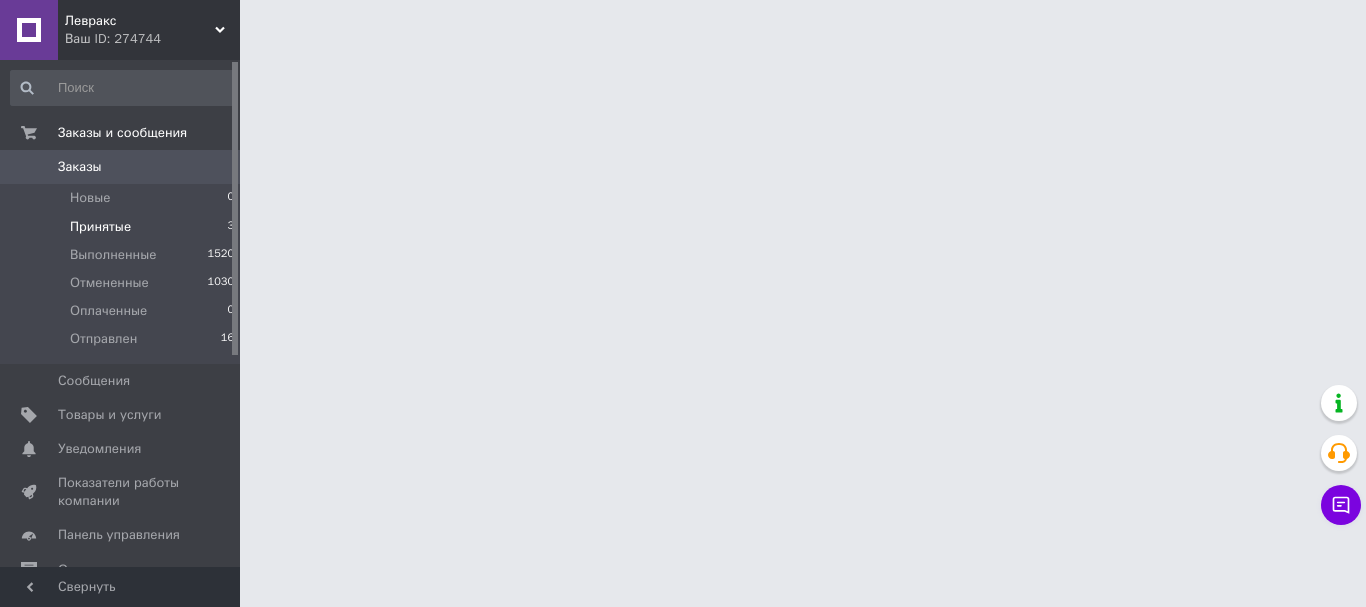 click on "Принятые" at bounding box center (100, 227) 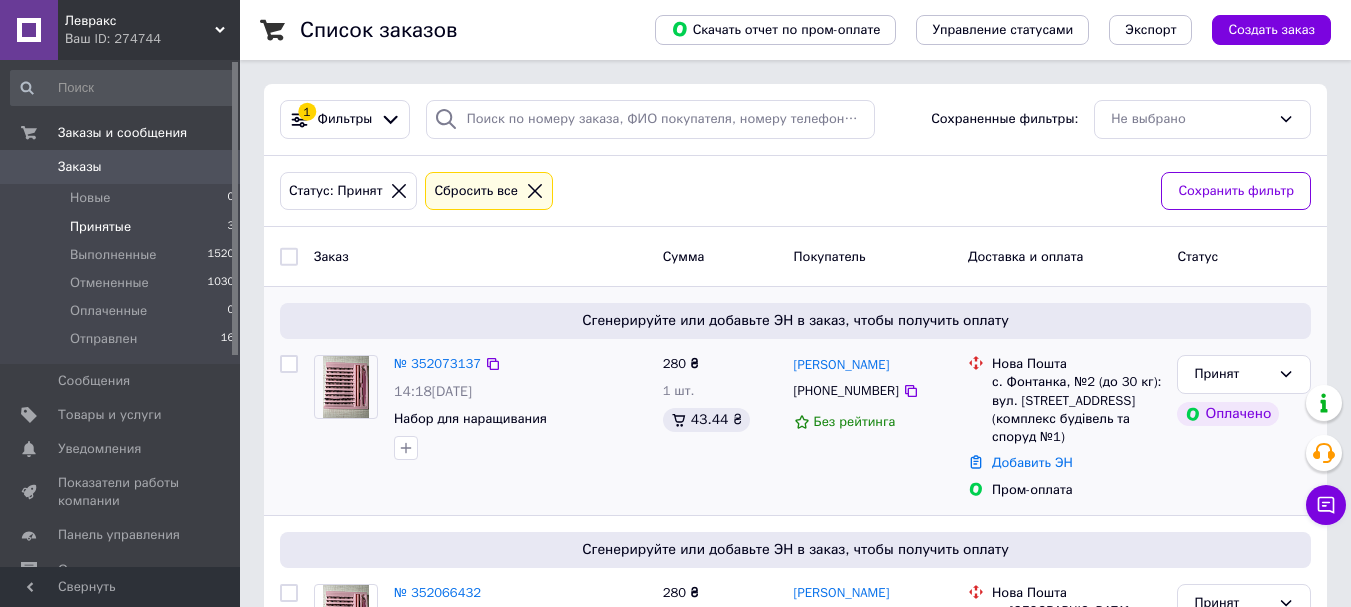 click on "[PERSON_NAME] [PHONE_NUMBER] Без рейтинга" at bounding box center [873, 427] 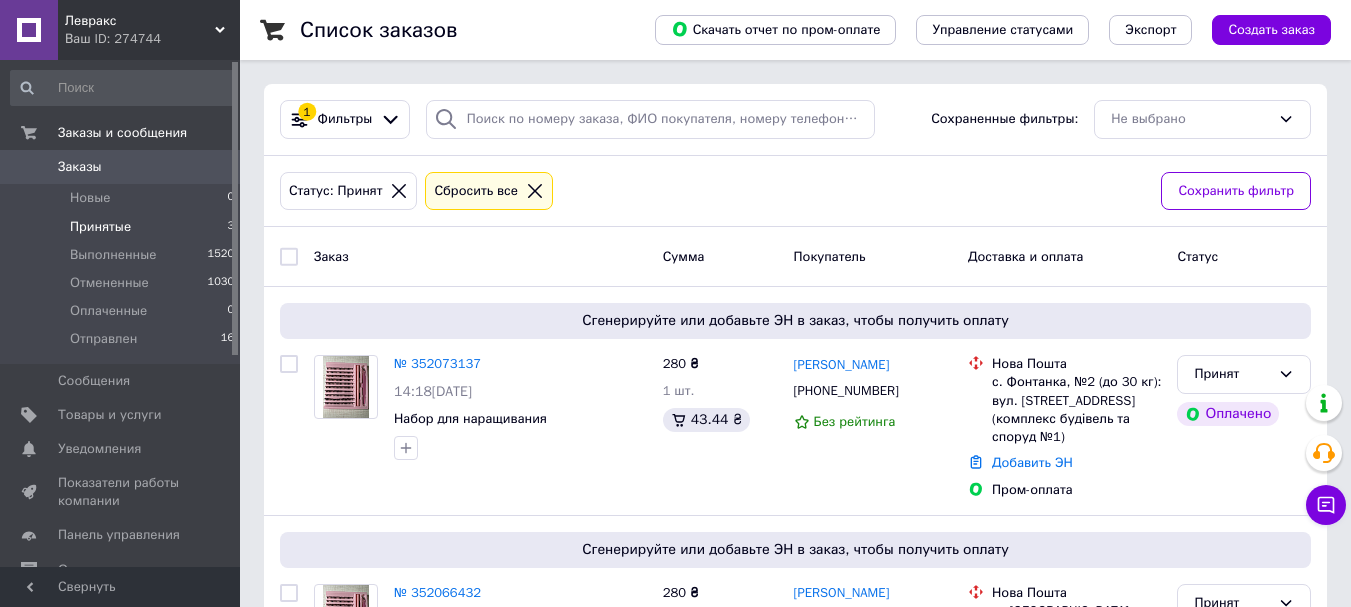 click on "Принятые 3" at bounding box center (123, 227) 